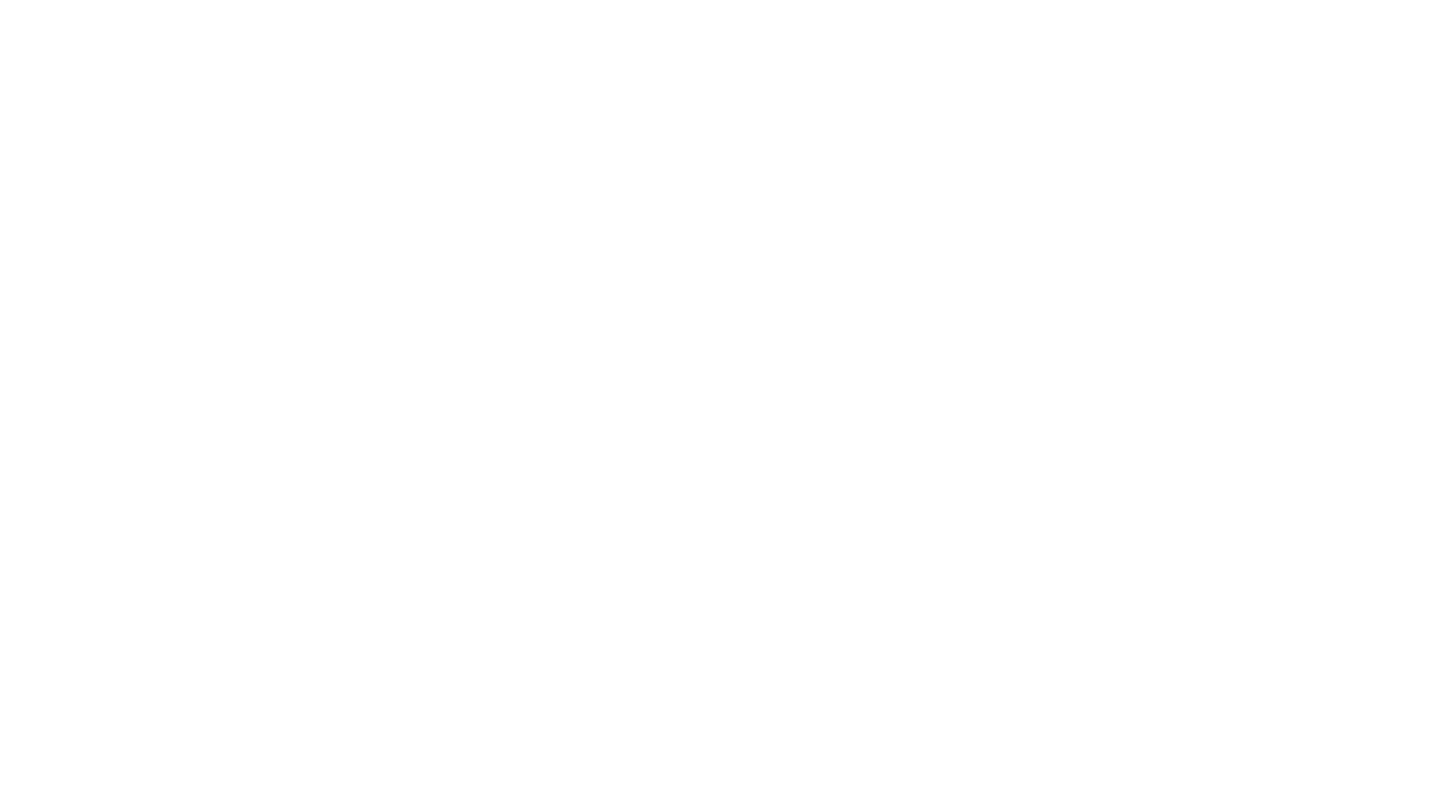 scroll, scrollTop: 0, scrollLeft: 0, axis: both 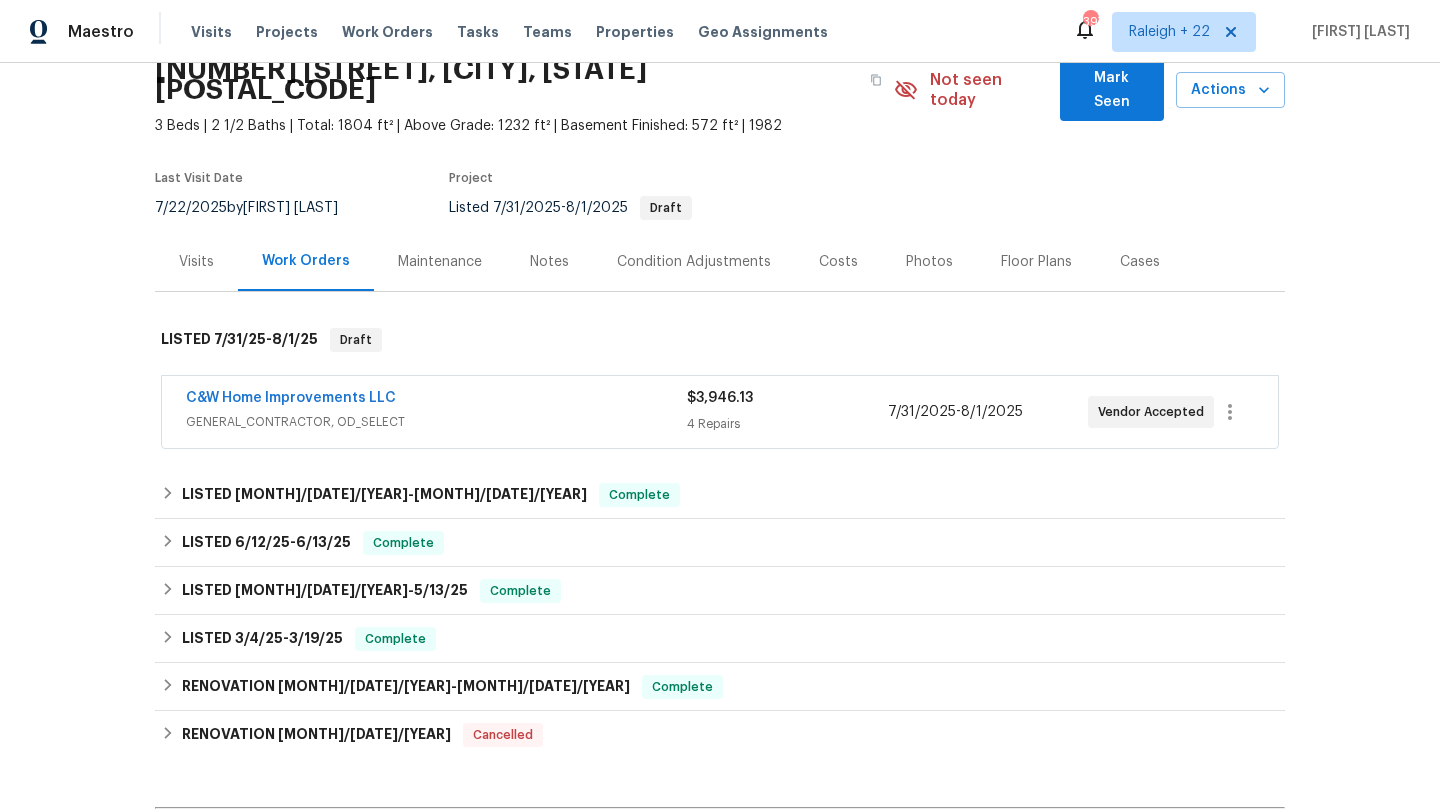 click on "GENERAL_CONTRACTOR, OD_SELECT" at bounding box center (436, 422) 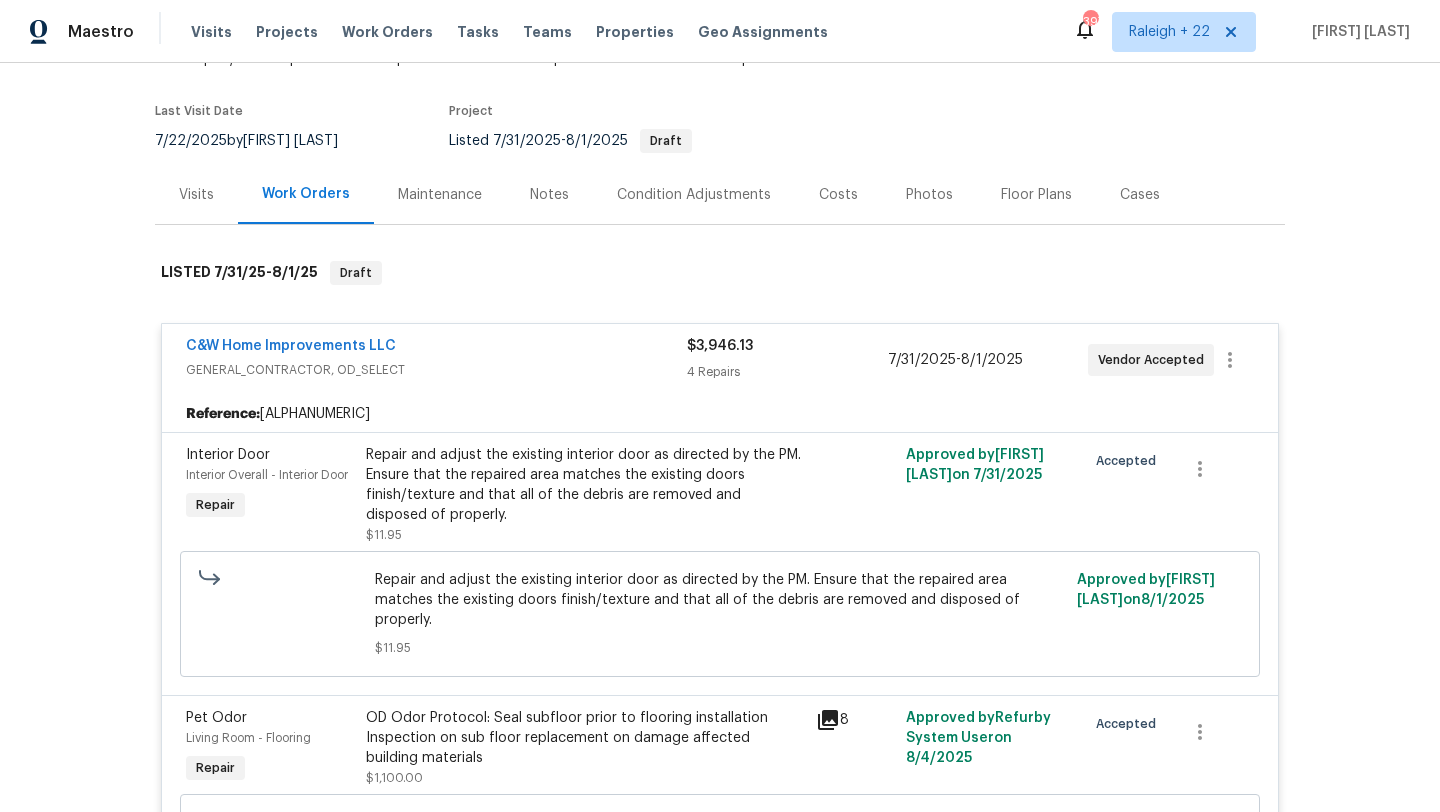 scroll, scrollTop: 0, scrollLeft: 0, axis: both 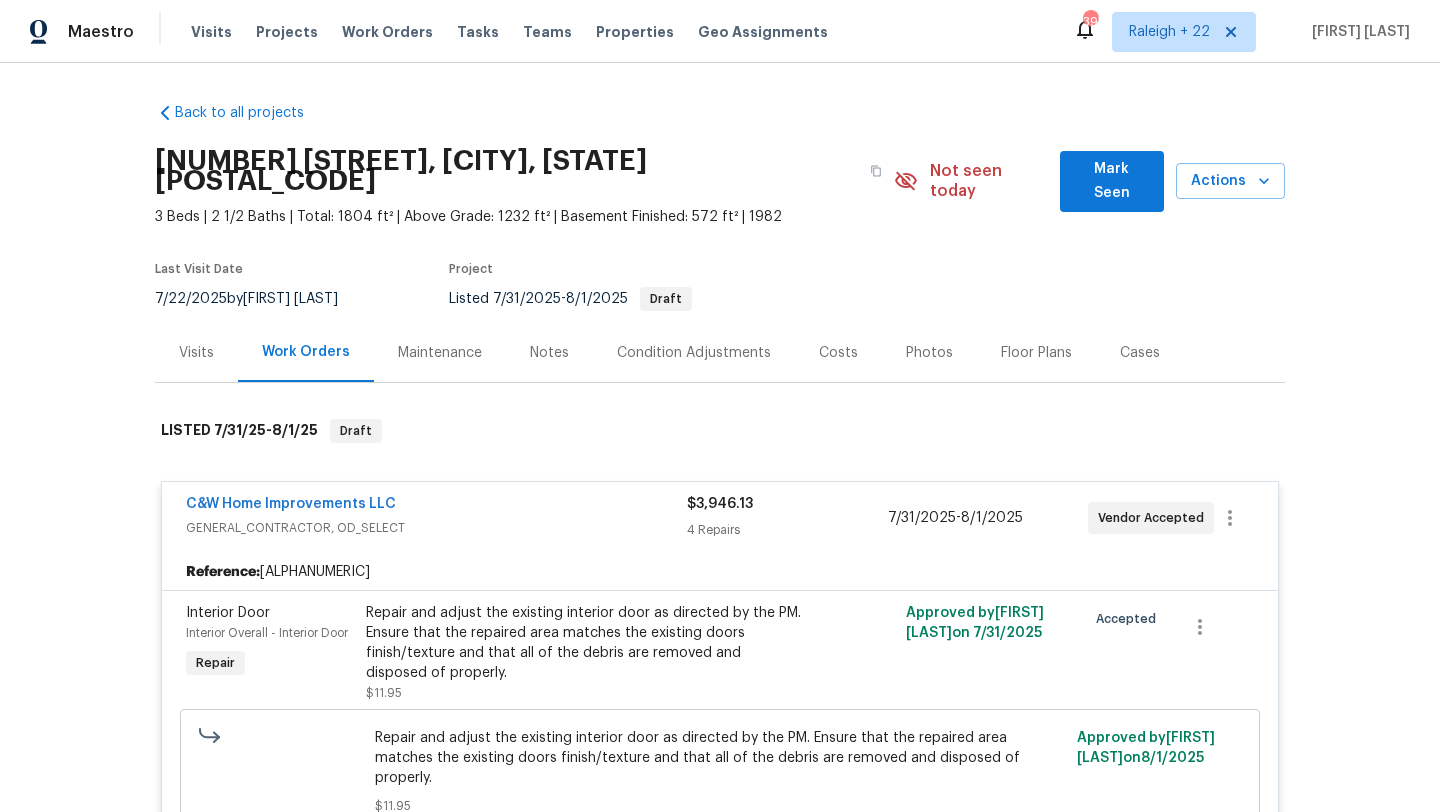 click on "C&W Home Improvements LLC" at bounding box center (436, 506) 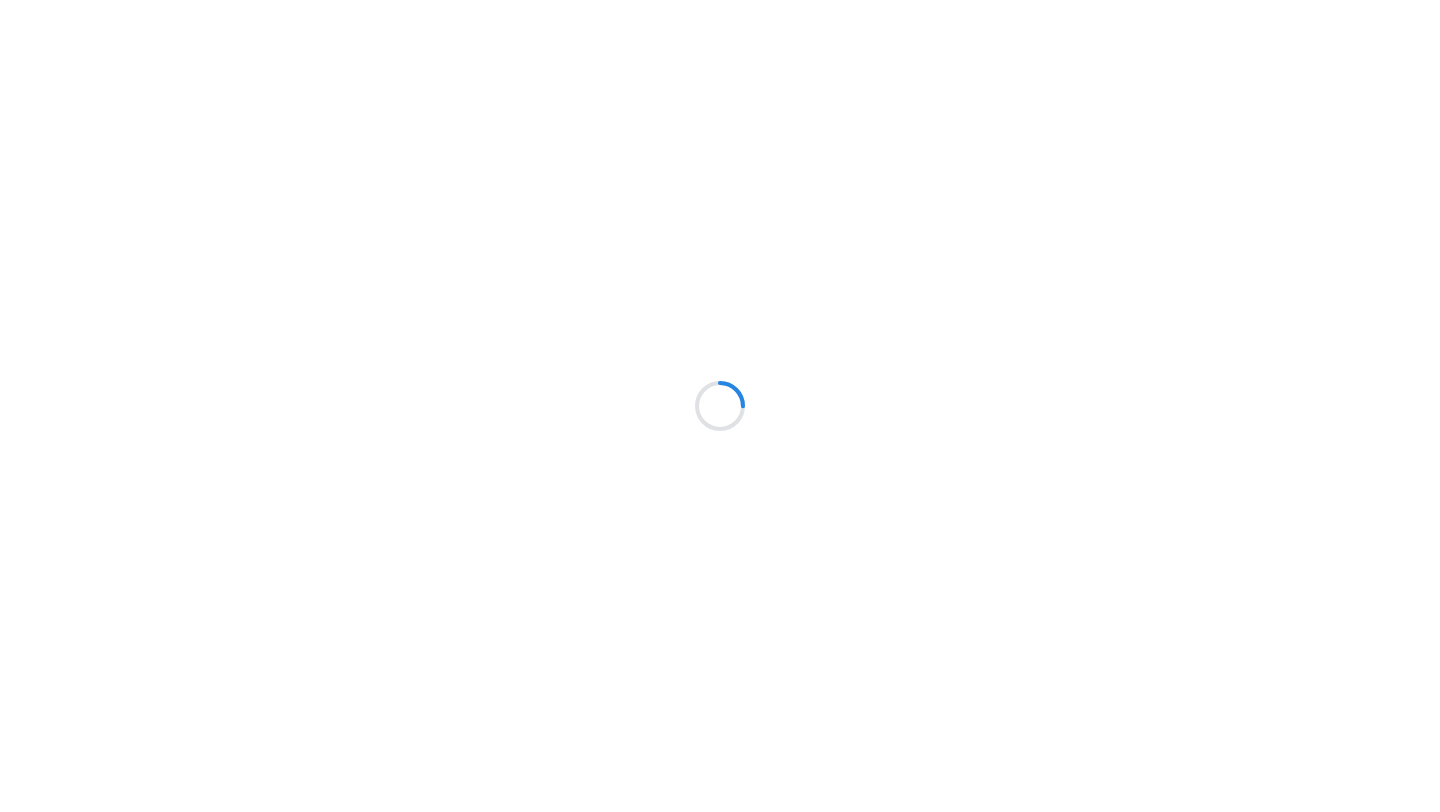 scroll, scrollTop: 0, scrollLeft: 0, axis: both 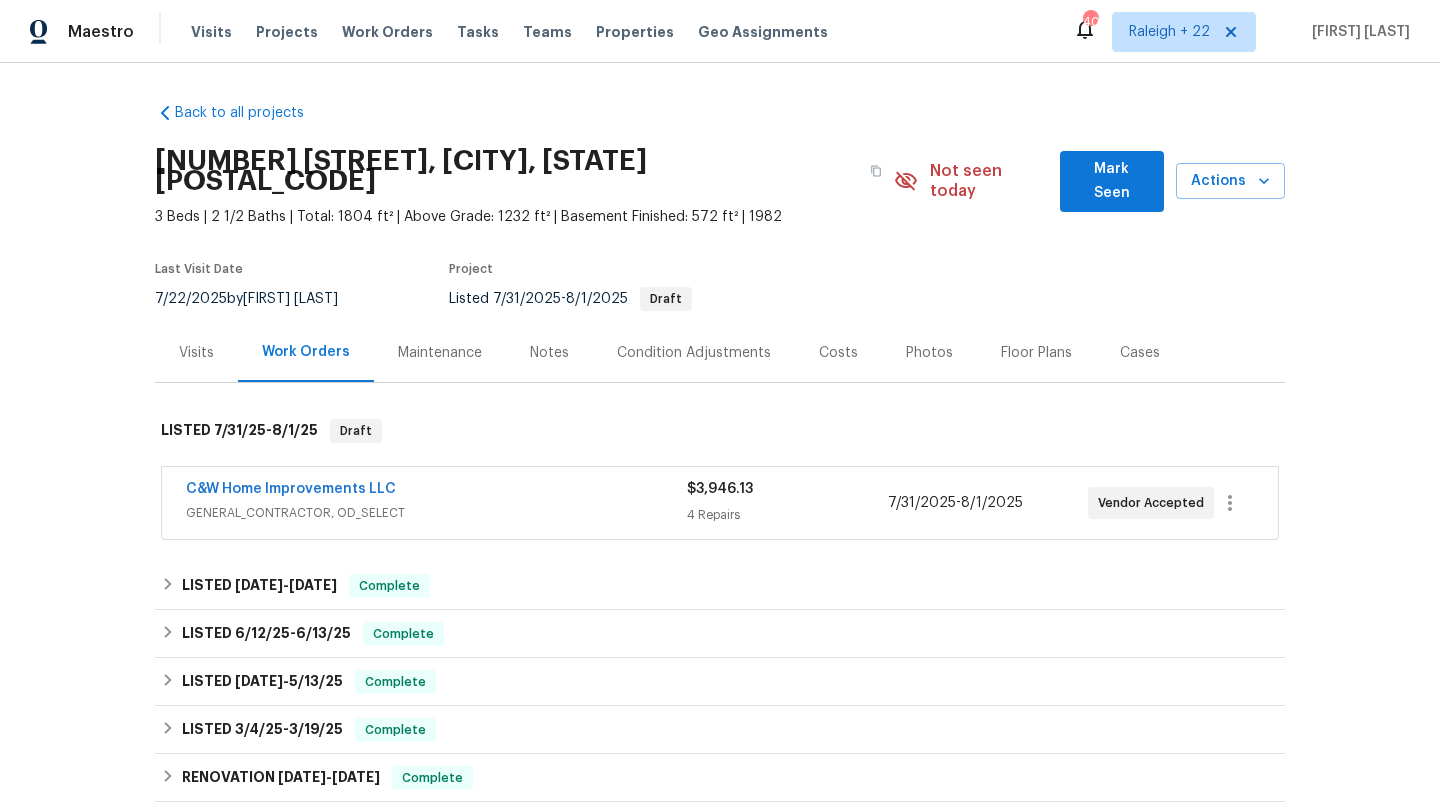 click on "4 Repairs" at bounding box center [787, 515] 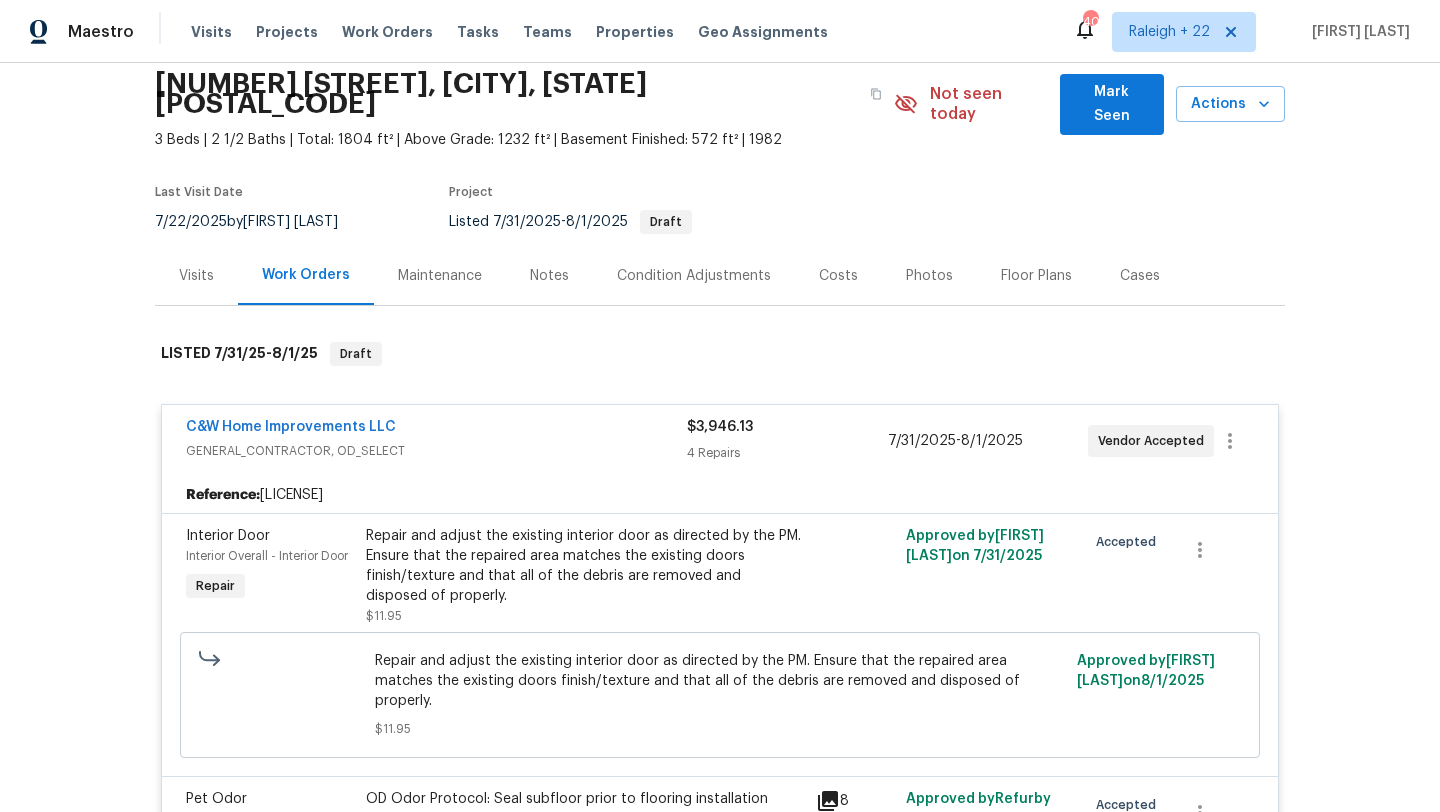 scroll, scrollTop: 75, scrollLeft: 0, axis: vertical 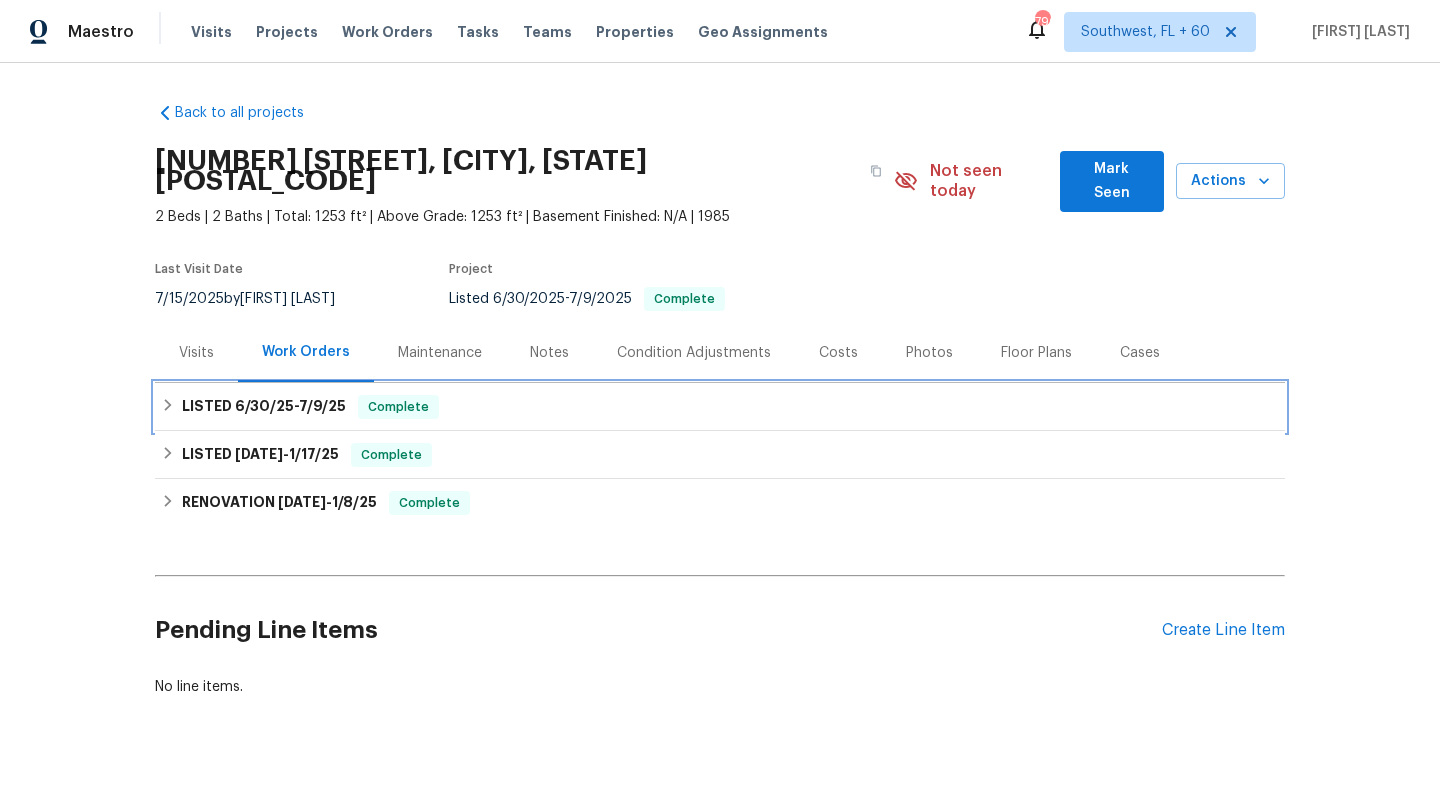 click on "[DATE]  -  [DATE]" at bounding box center [290, 406] 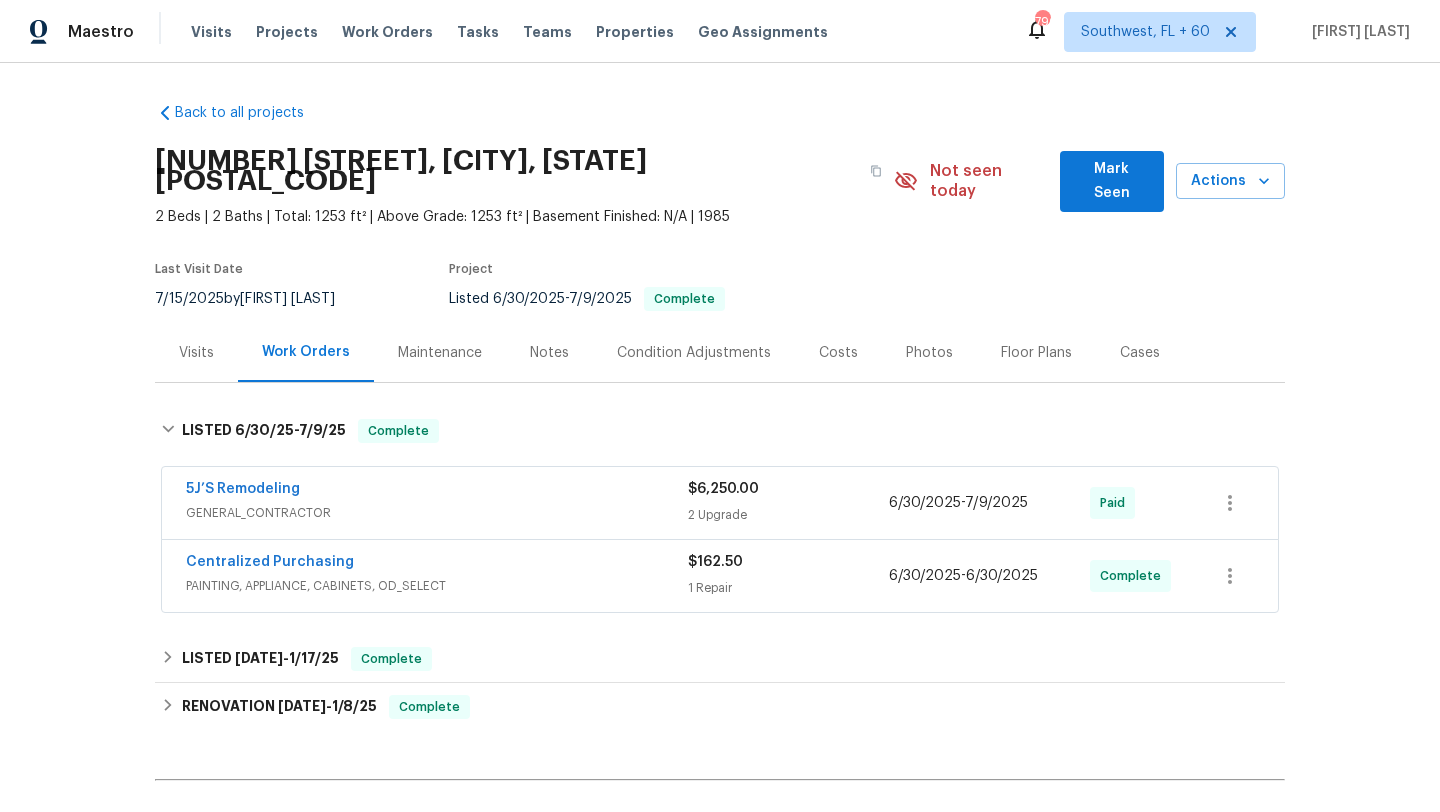 click on "2 Upgrade" at bounding box center [788, 515] 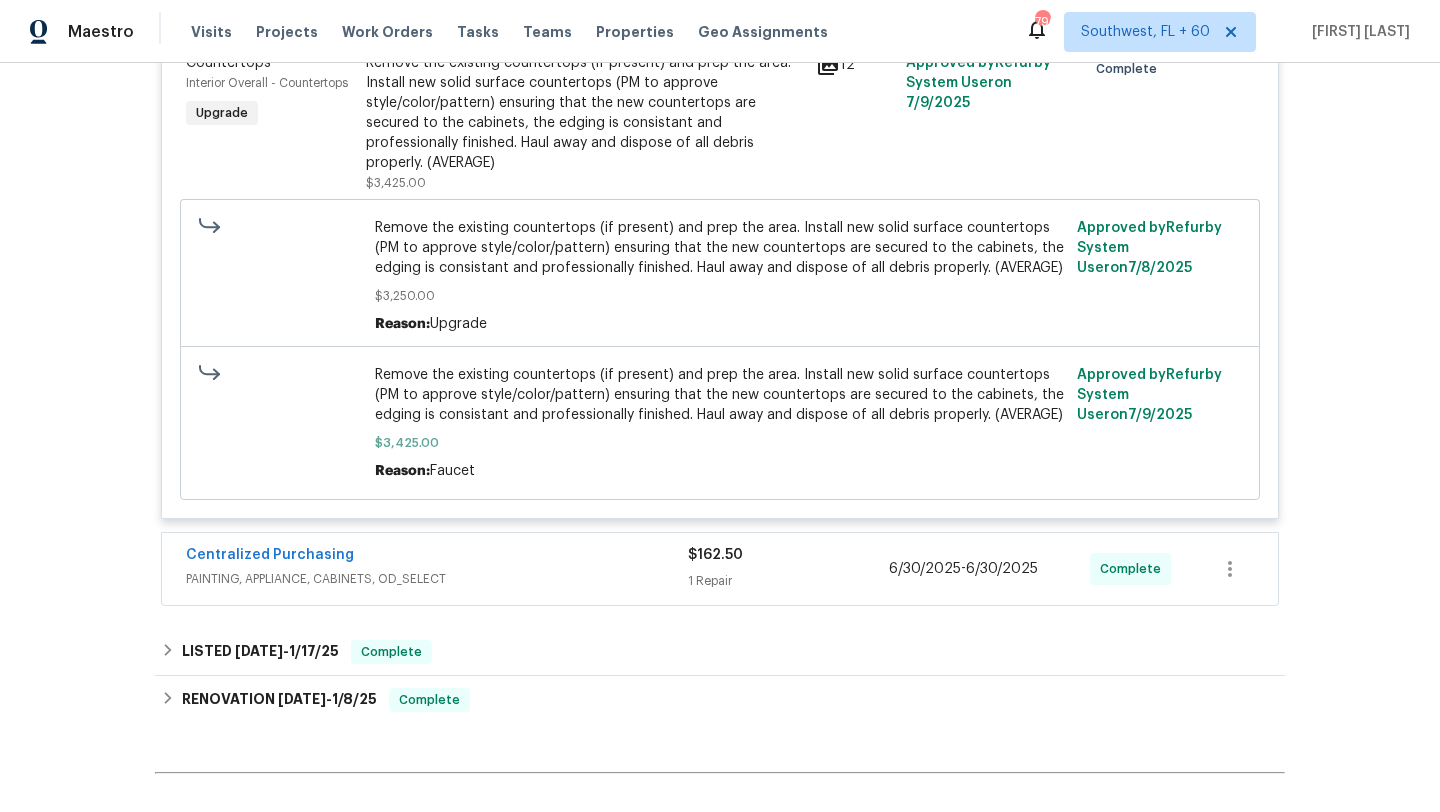 scroll, scrollTop: 1173, scrollLeft: 0, axis: vertical 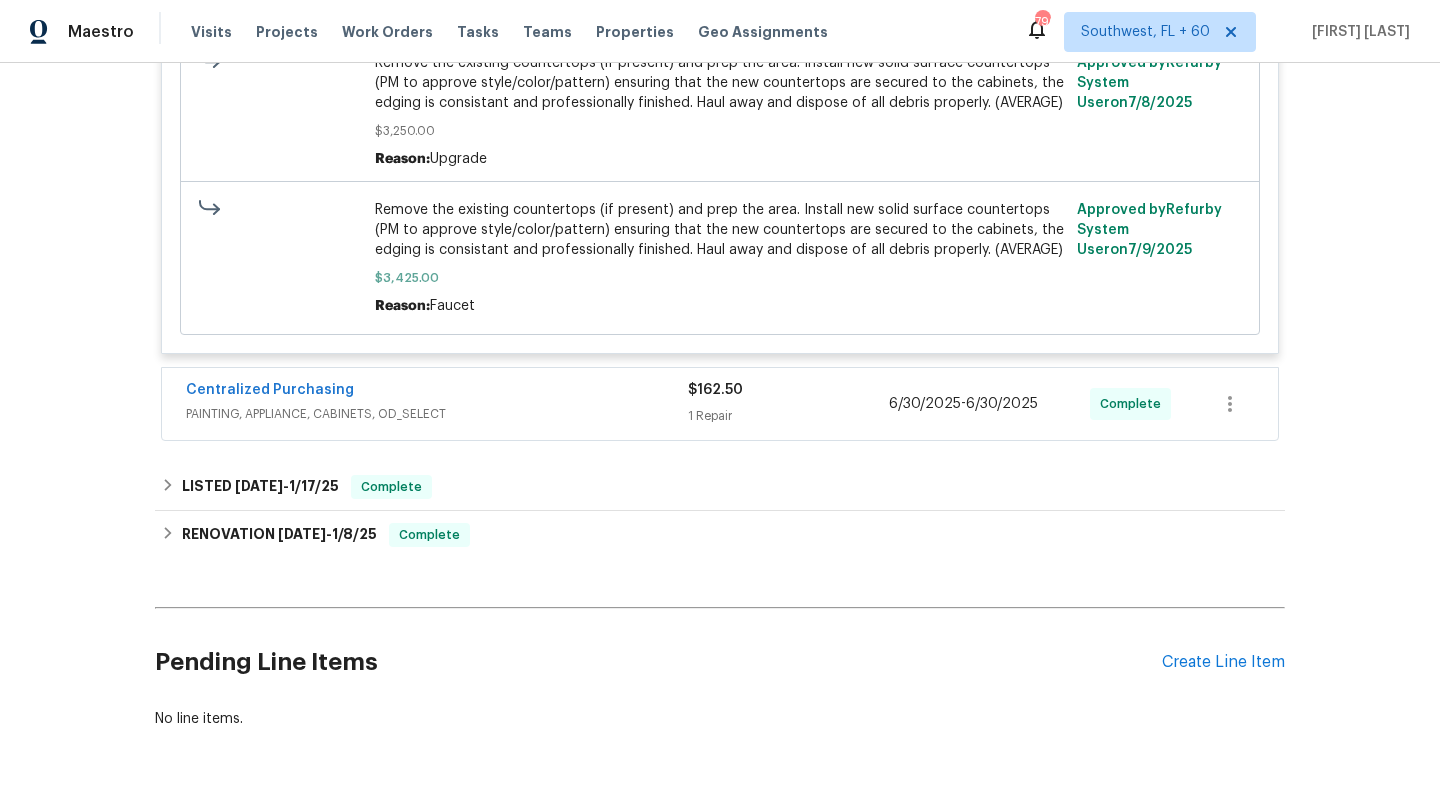 click on "PAINTING, APPLIANCE, CABINETS, OD_SELECT" at bounding box center [437, 414] 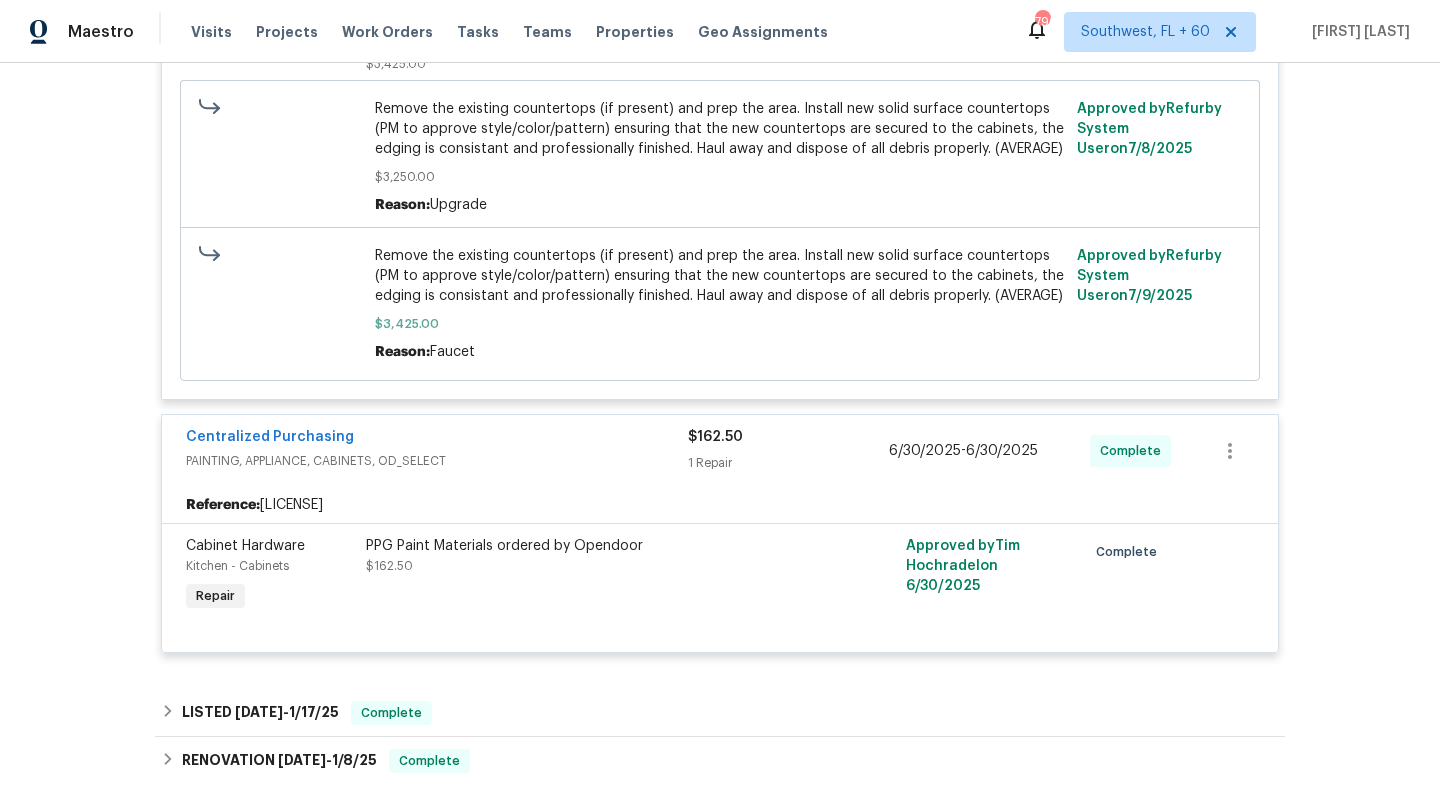 scroll, scrollTop: 1176, scrollLeft: 0, axis: vertical 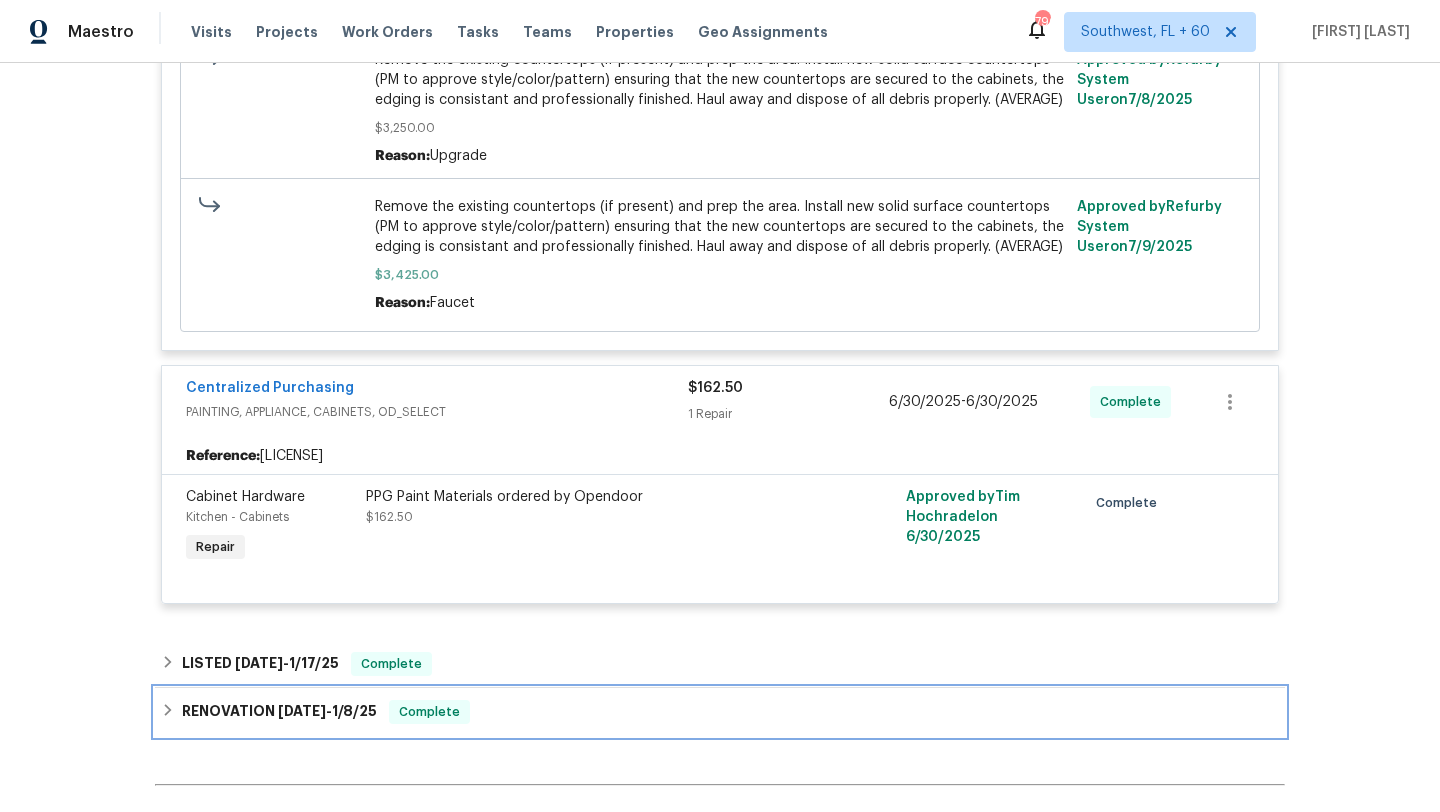 click on "[DATE]" at bounding box center (302, 711) 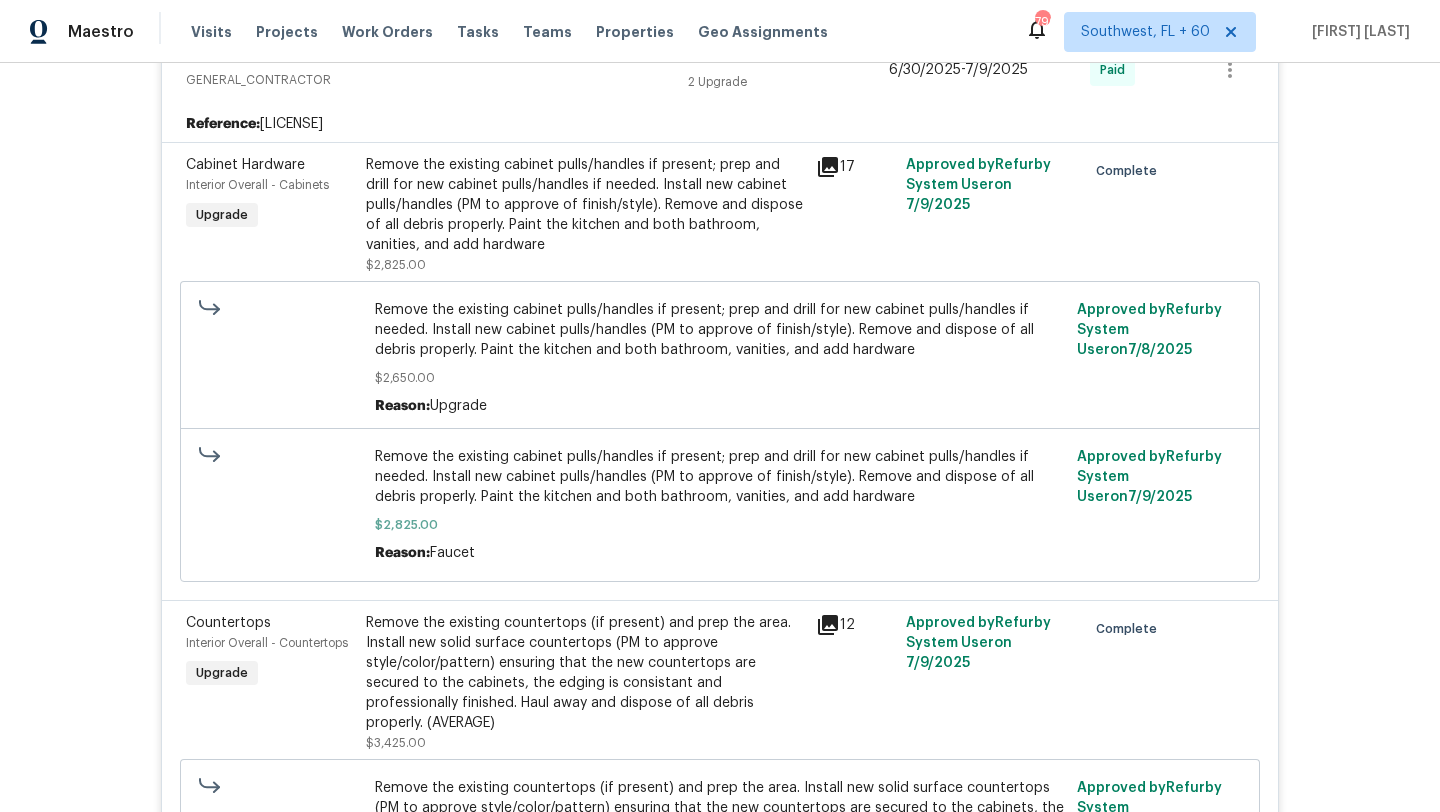 scroll, scrollTop: 190, scrollLeft: 0, axis: vertical 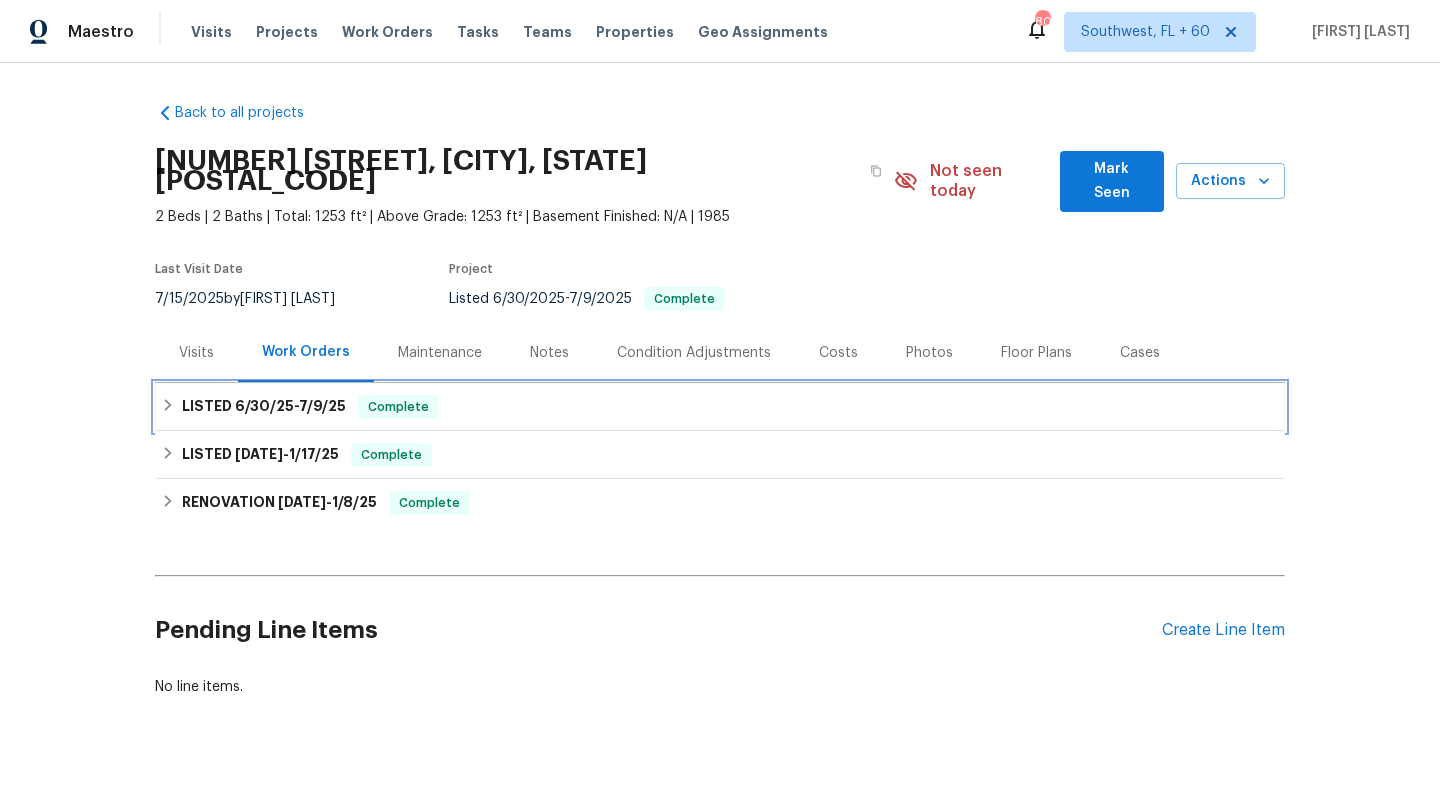 click on "LISTED   6/30/25  -  7/9/25 Complete" at bounding box center [720, 407] 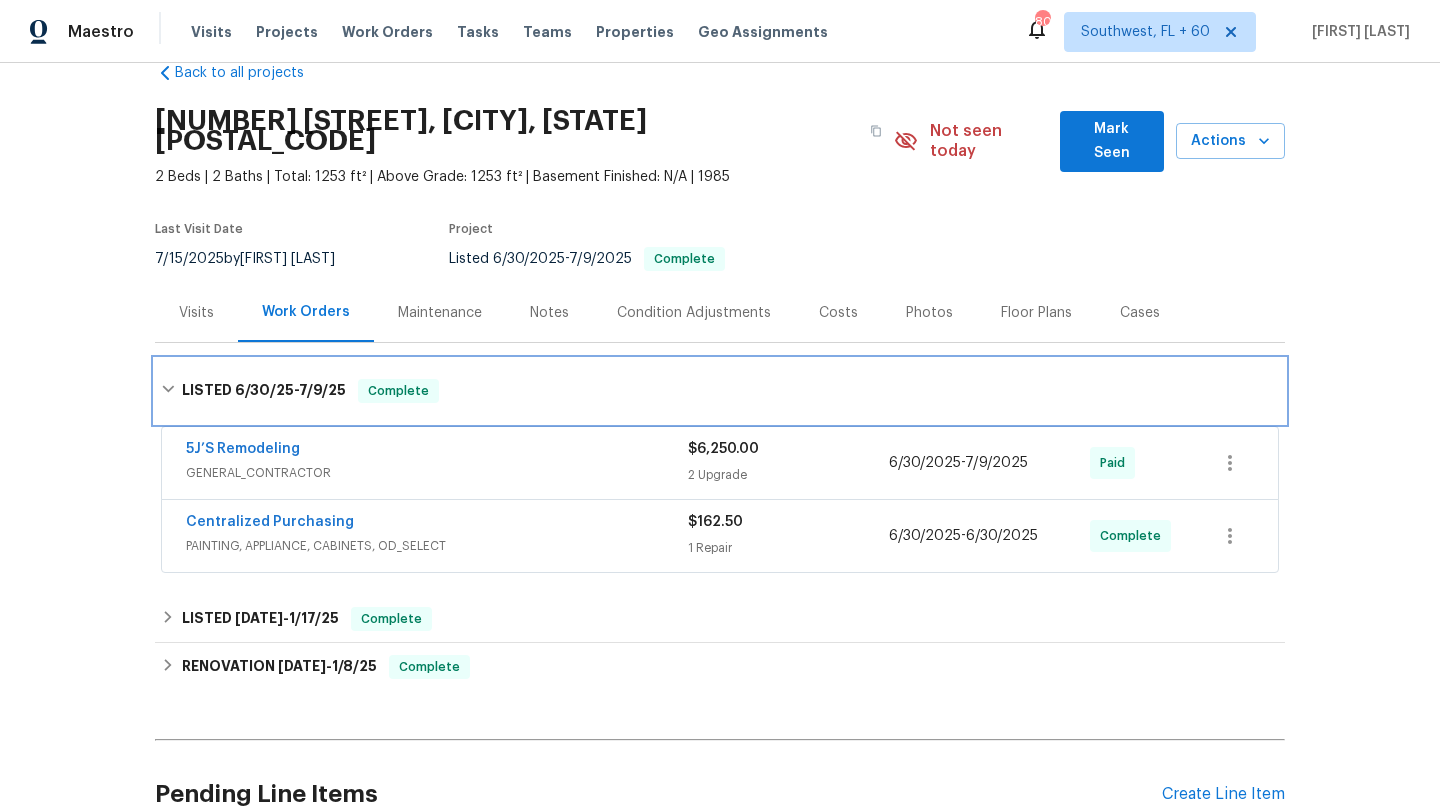 scroll, scrollTop: 46, scrollLeft: 0, axis: vertical 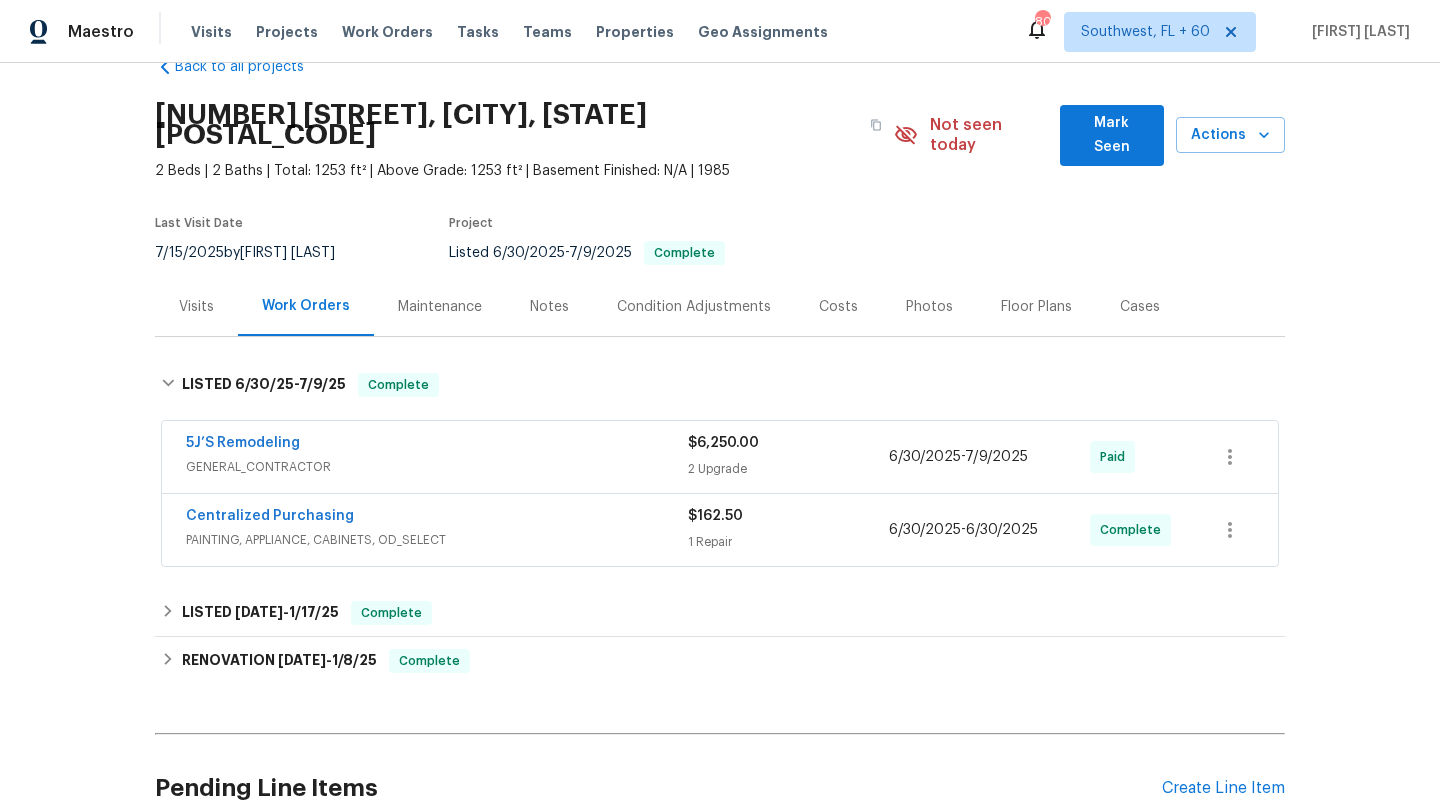 click on "GENERAL_CONTRACTOR" at bounding box center (437, 467) 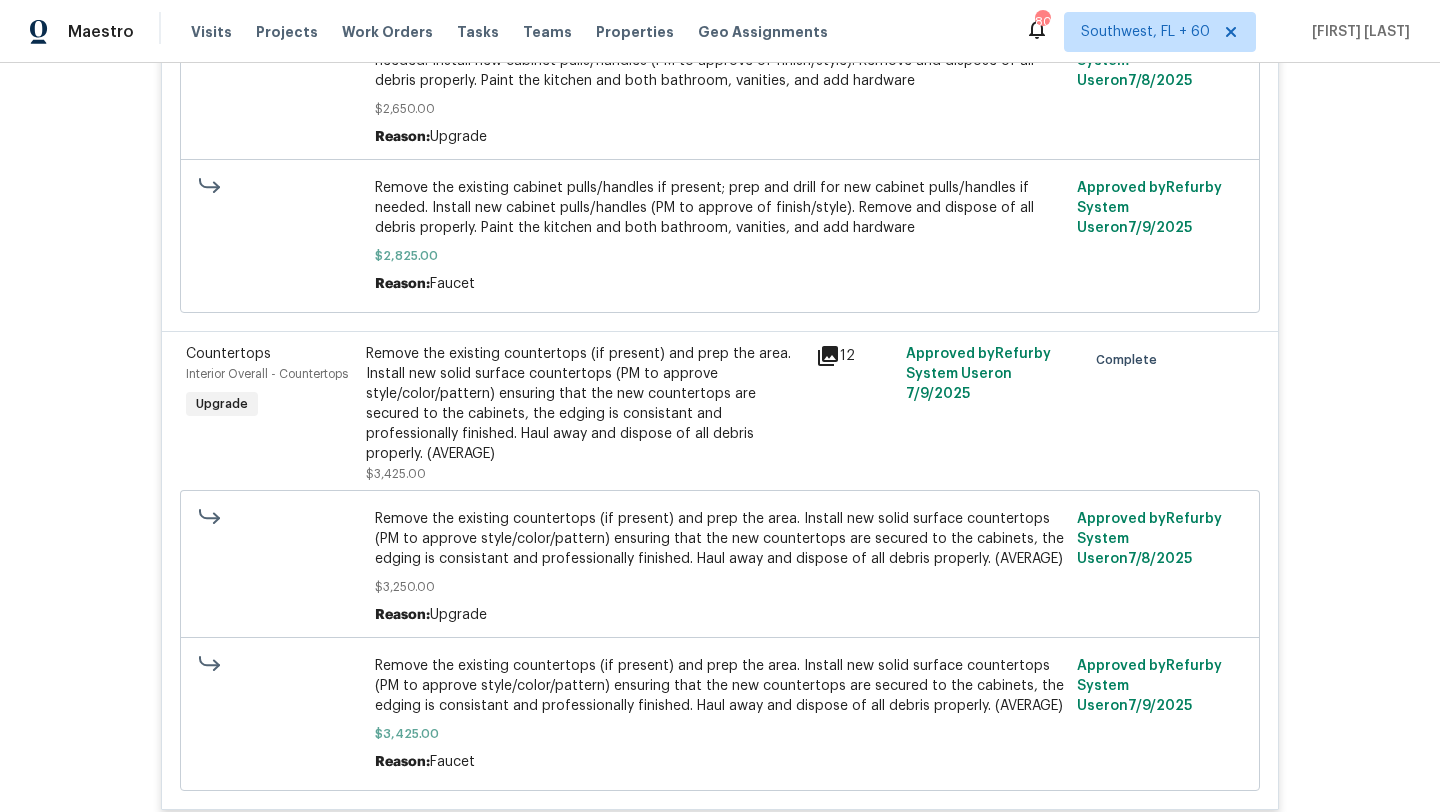 scroll, scrollTop: 134, scrollLeft: 0, axis: vertical 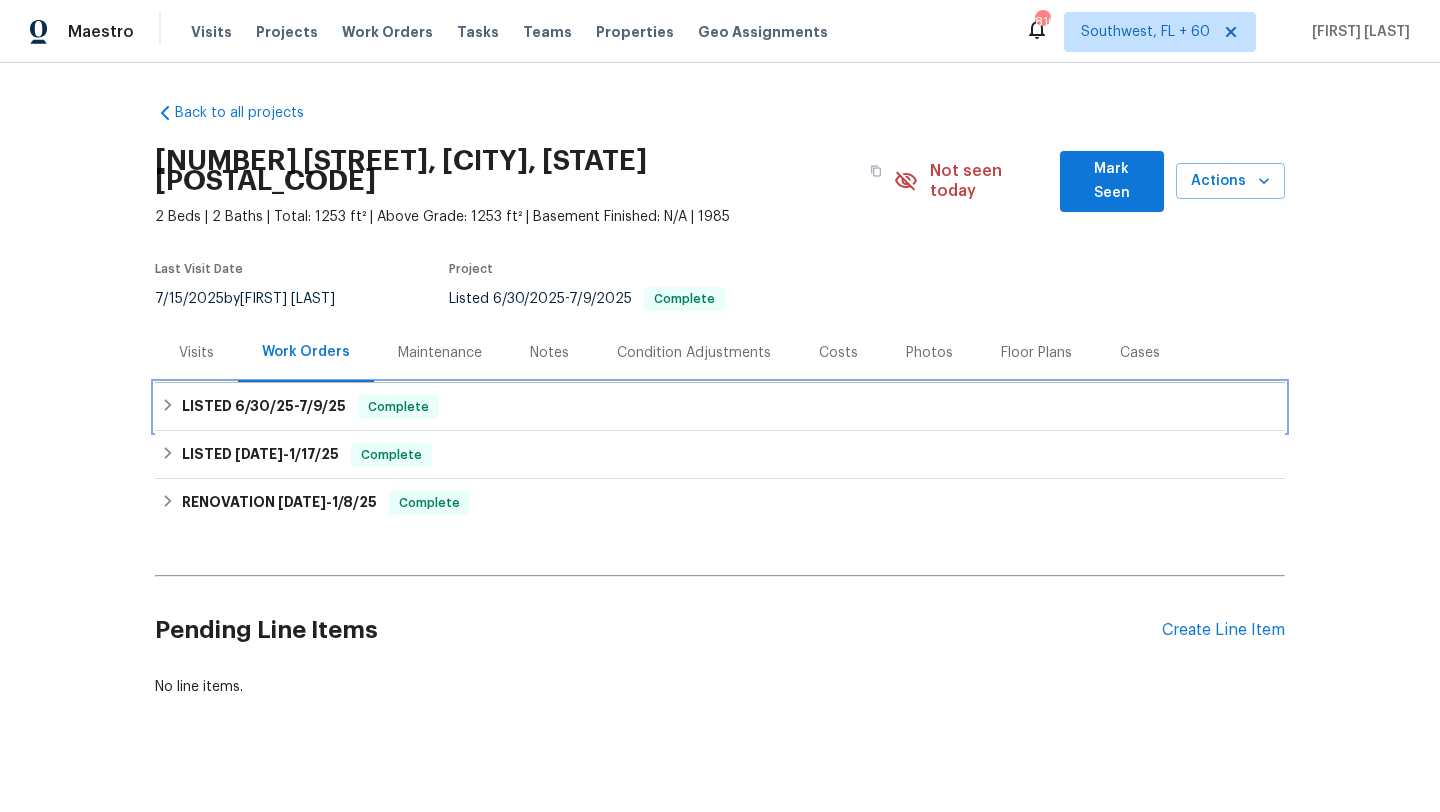click on "LISTED   [DATE]  -  [DATE]" at bounding box center (264, 407) 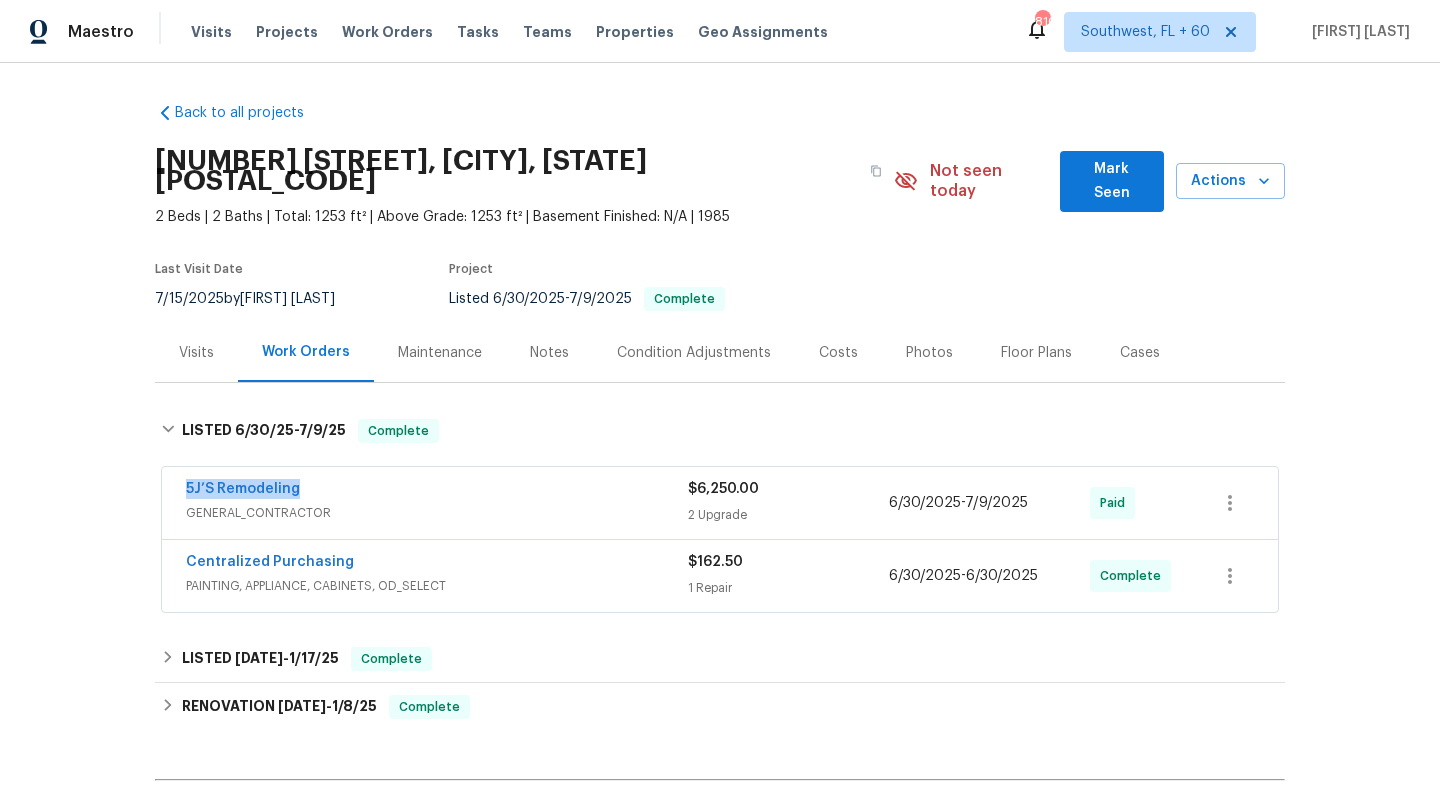 drag, startPoint x: 175, startPoint y: 469, endPoint x: 324, endPoint y: 475, distance: 149.12076 